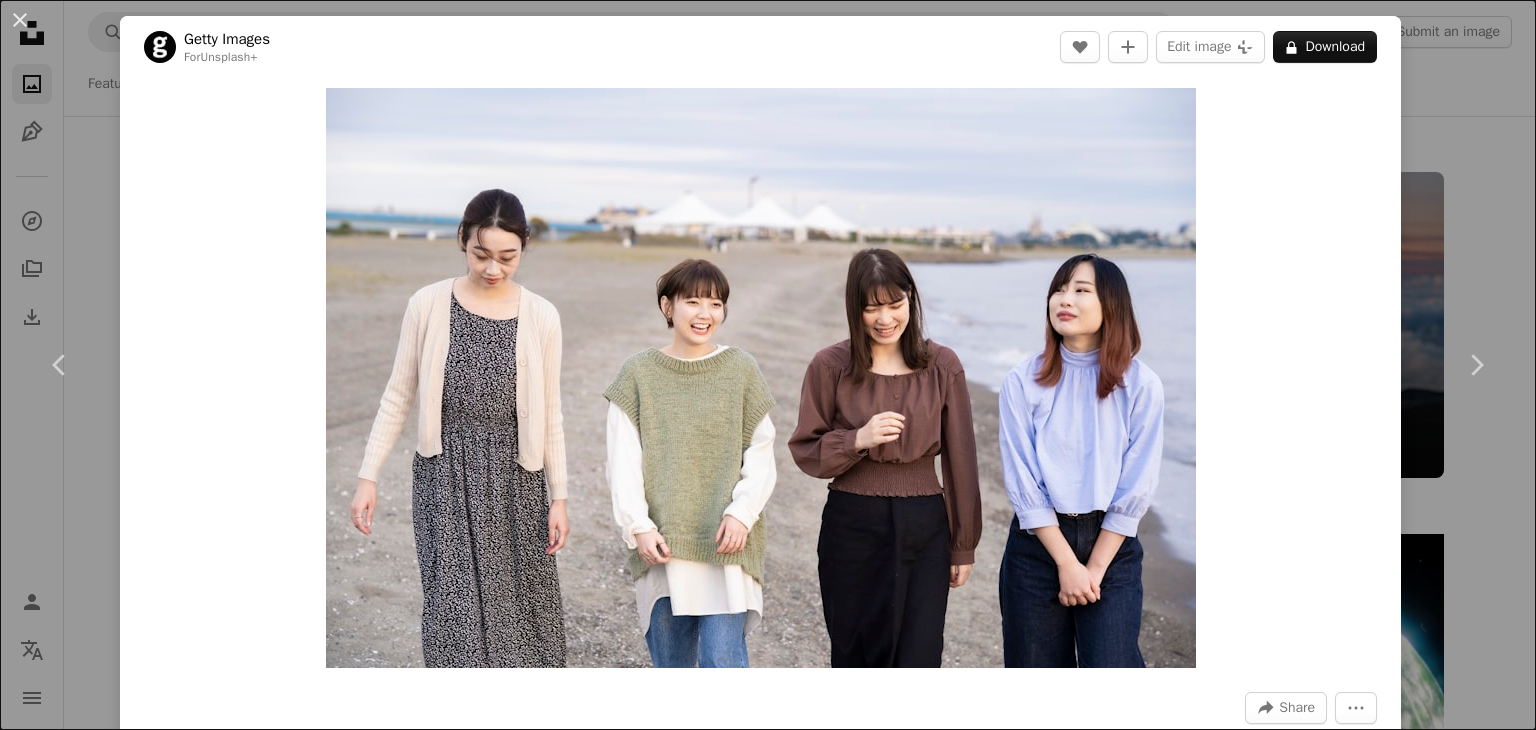 scroll, scrollTop: 12495, scrollLeft: 0, axis: vertical 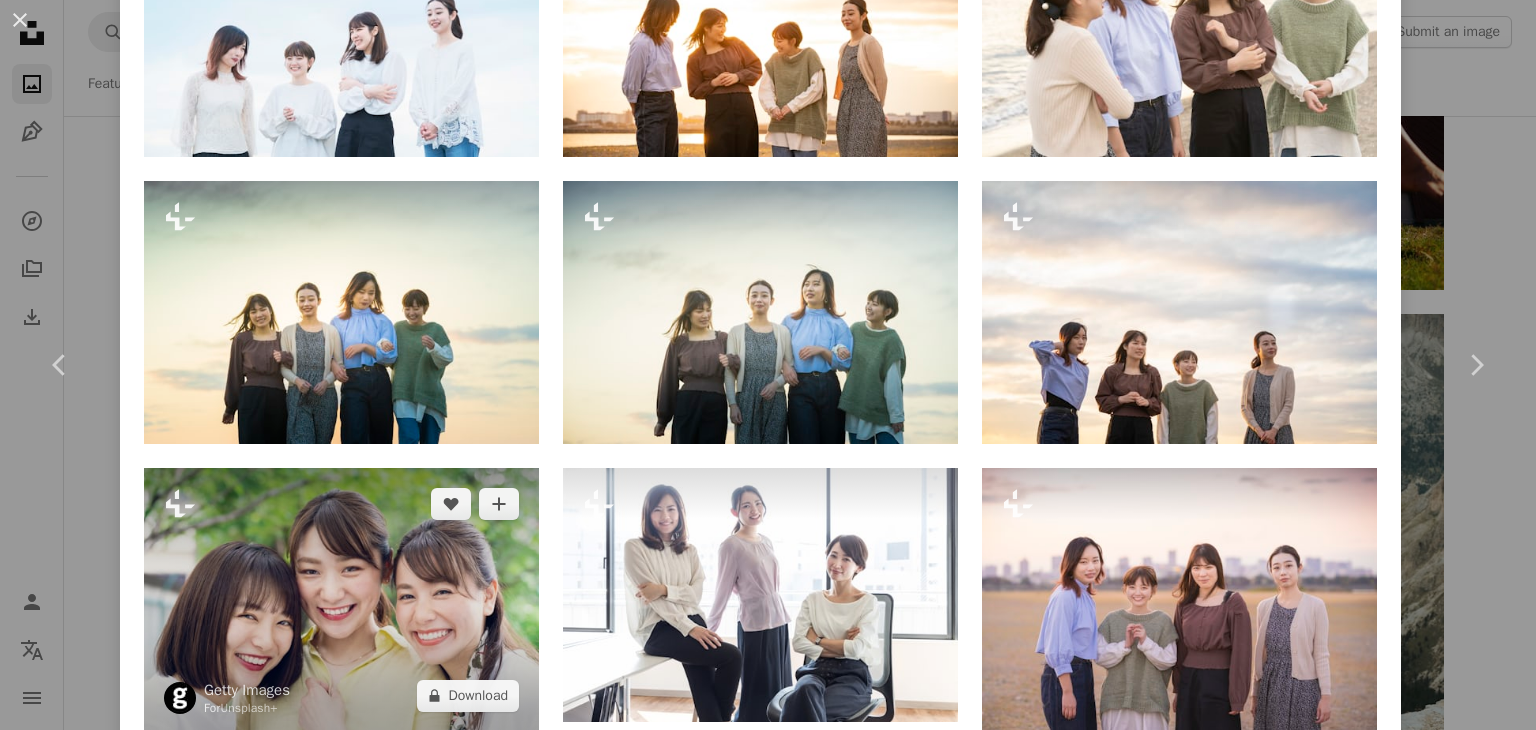 click at bounding box center (341, 600) 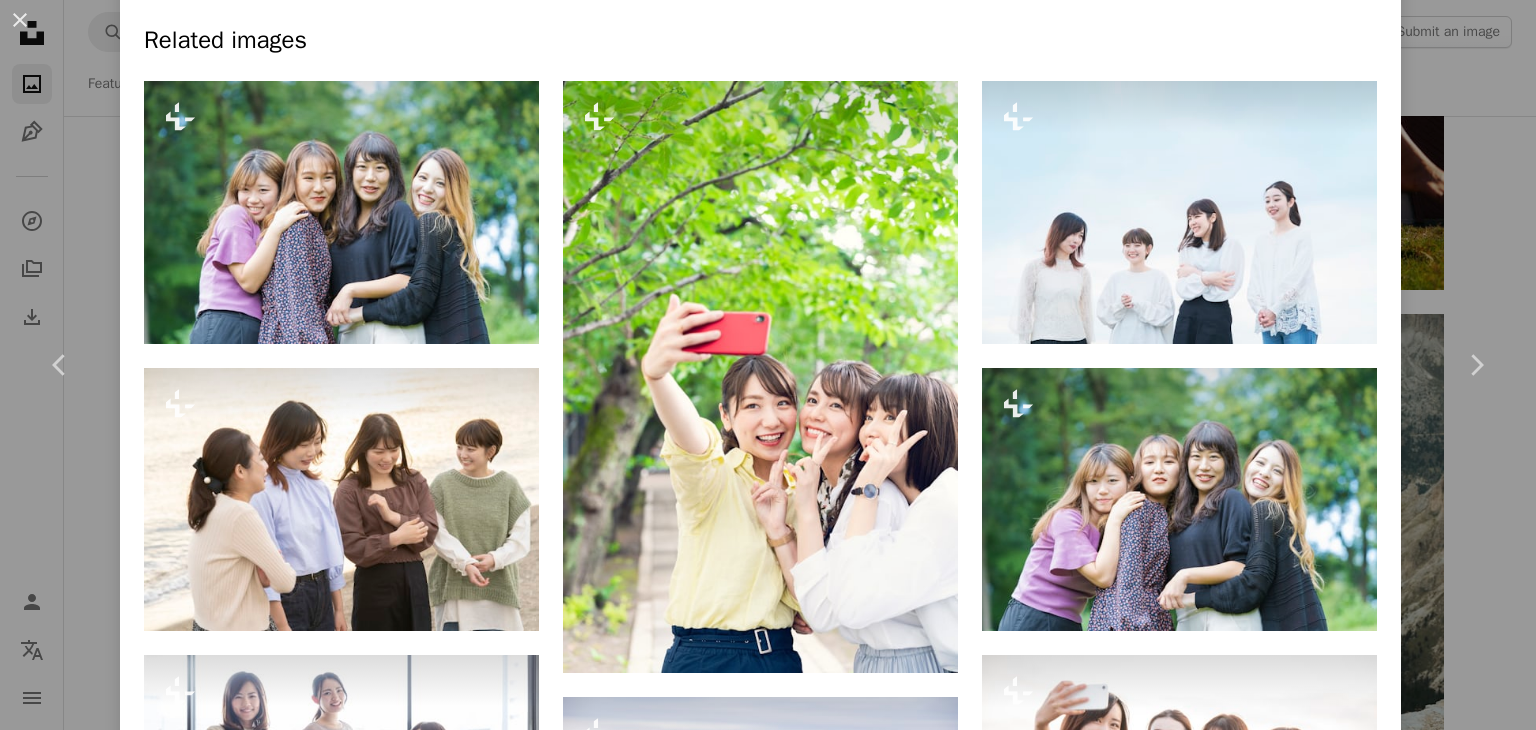 scroll, scrollTop: 944, scrollLeft: 0, axis: vertical 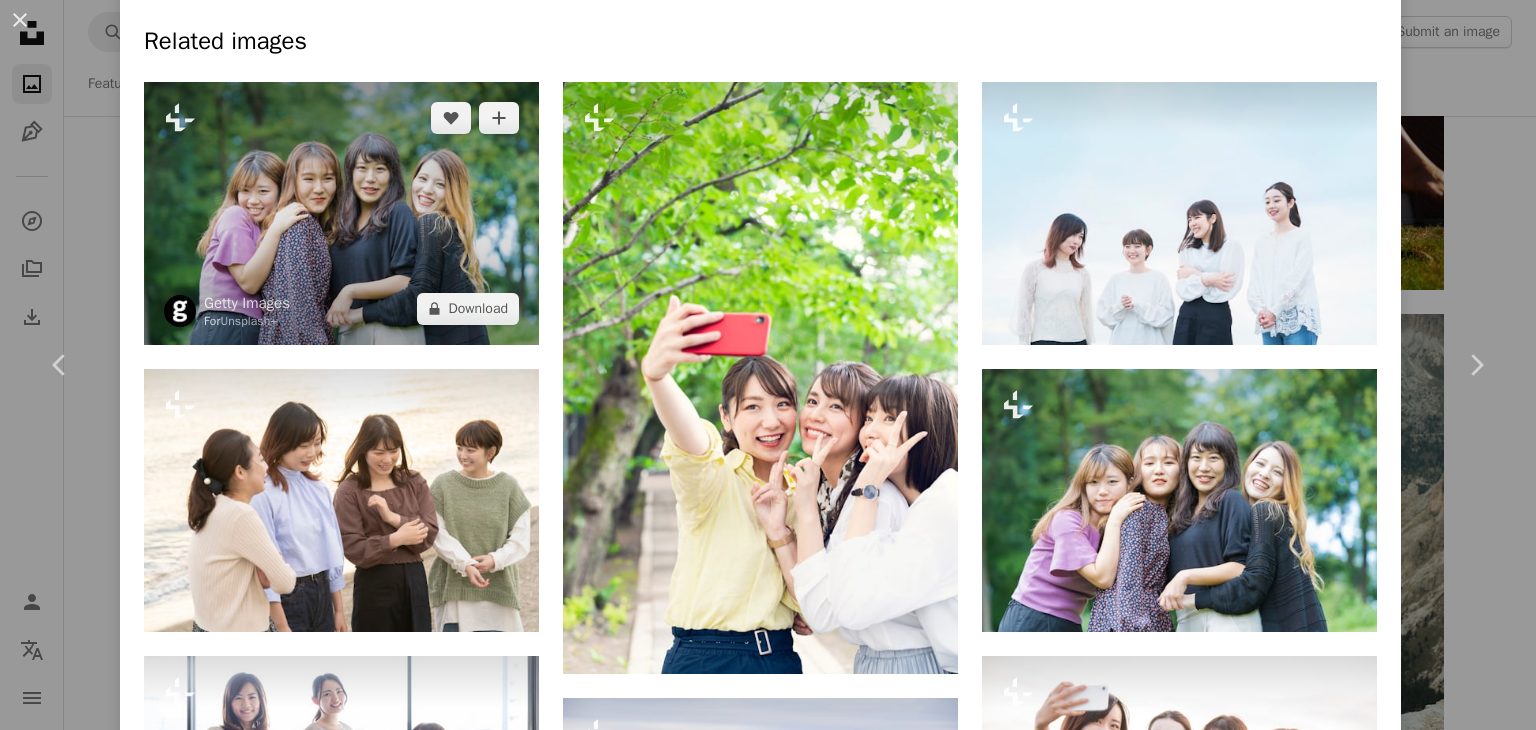 click at bounding box center (341, 213) 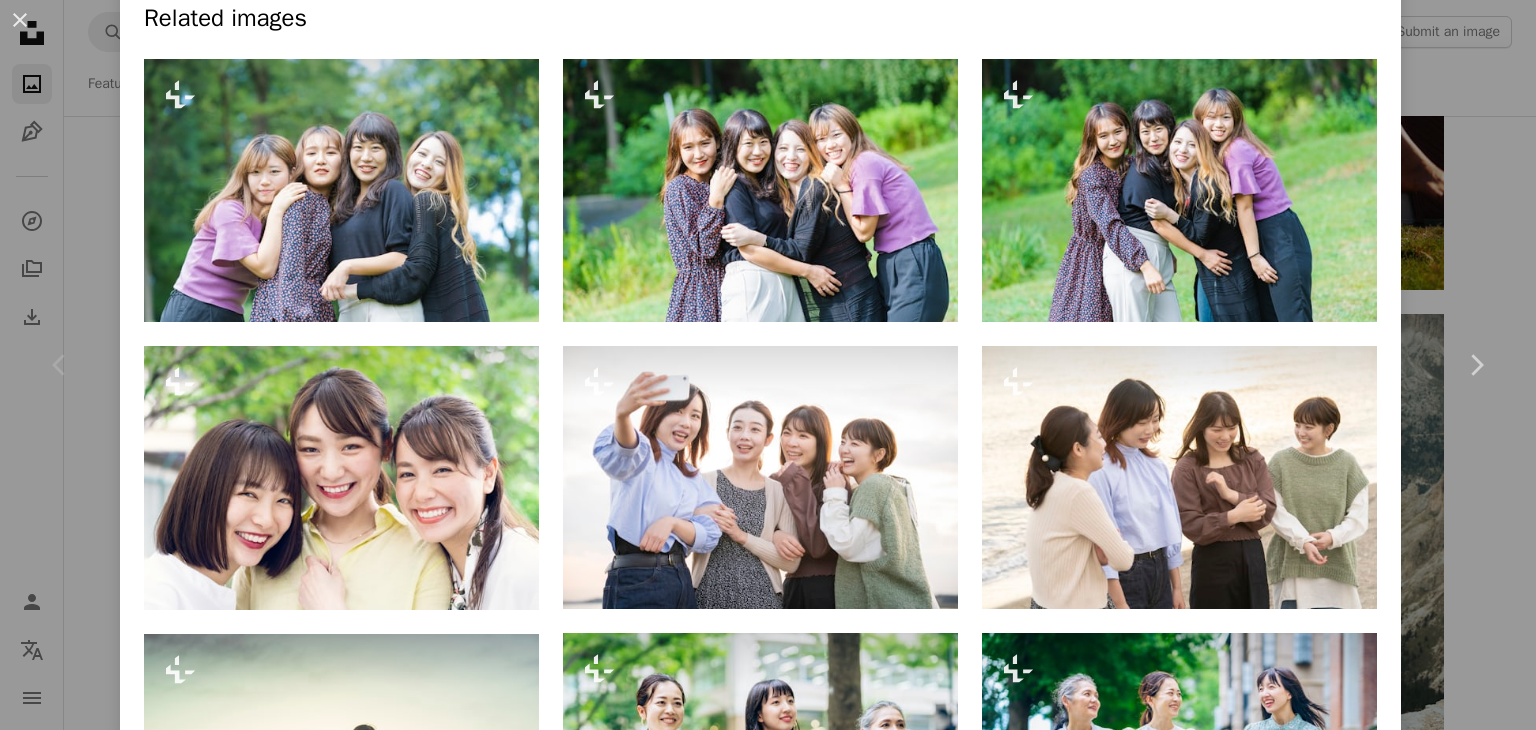 scroll, scrollTop: 1387, scrollLeft: 0, axis: vertical 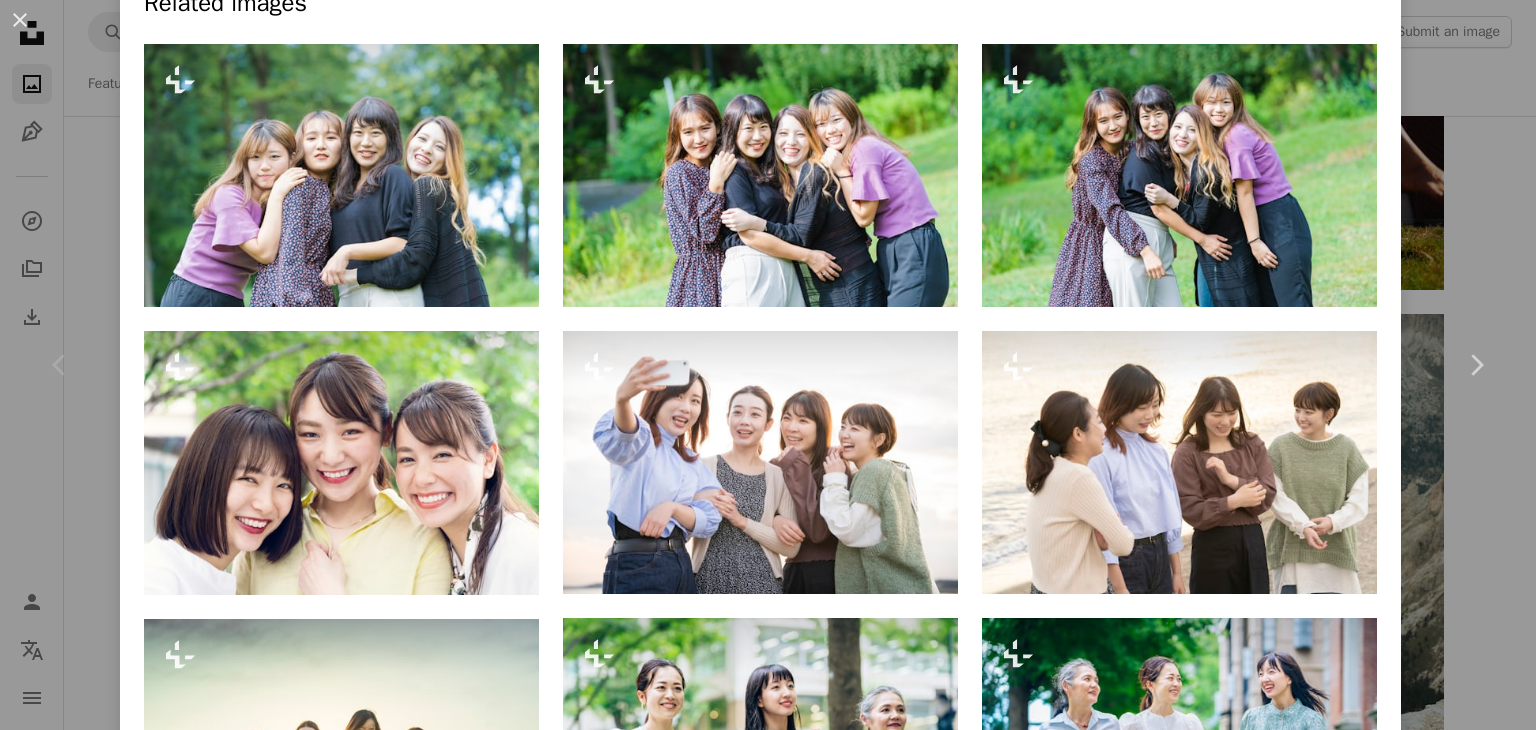 click on "An X shape Chevron left Chevron right Getty Images For Unsplash+ A heart A plus sign Edit image Plus sign for Unsplash+ A lock Download Zoom in A forward-right arrow Share More Actions Calendar outlined Published on April 21, 2023 Safety Licensed under the Unsplash+ License portrait japan fashion people beauty beautiful woman women joy friendship outdoors girlfriend asia relaxation laughing horizontal winning japanese ethnicity Public domain images From this series Chevron right Plus sign for Unsplash+ Plus sign for Unsplash+ Plus sign for Unsplash+ Related images Plus sign for Unsplash+ A heart A plus sign Getty Images For Unsplash+ A lock Download Plus sign for Unsplash+ A heart A plus sign Getty Images For Unsplash+ A lock Download Plus sign for Unsplash+ A heart A plus sign Getty Images For Unsplash+ A lock Download Plus sign for Unsplash+ A heart A plus sign Getty Images For Unsplash+ A lock For" at bounding box center [768, 365] 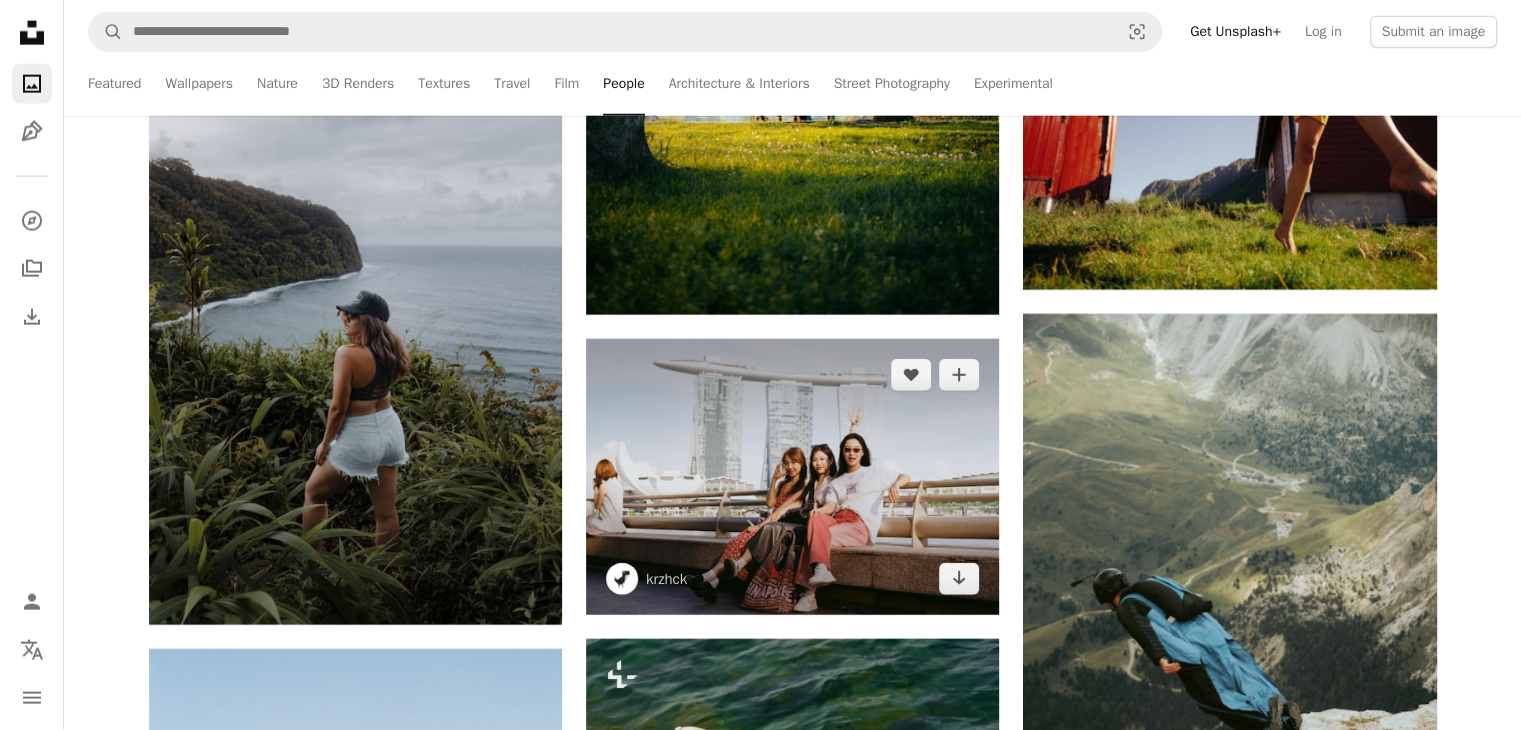click at bounding box center (792, 476) 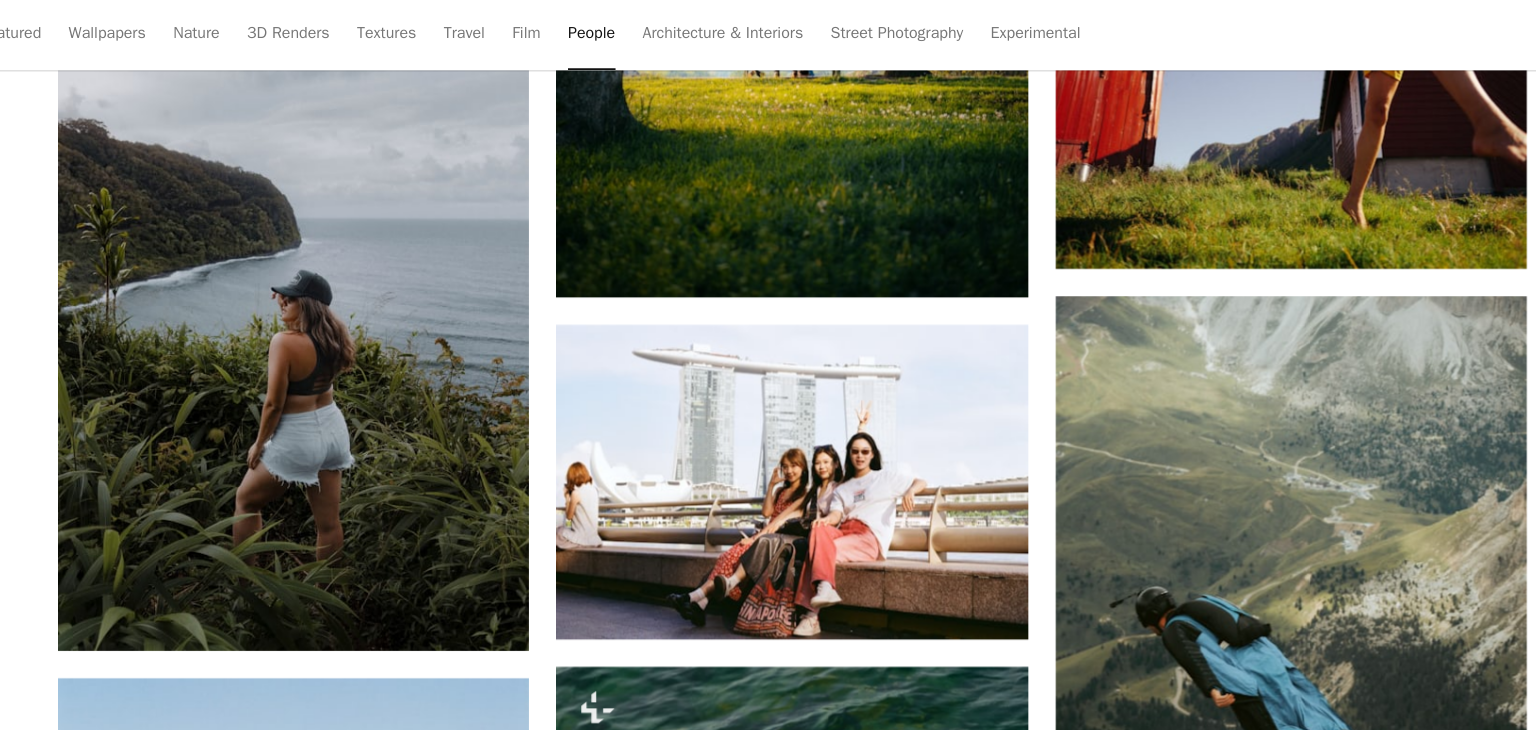 scroll, scrollTop: 12495, scrollLeft: 0, axis: vertical 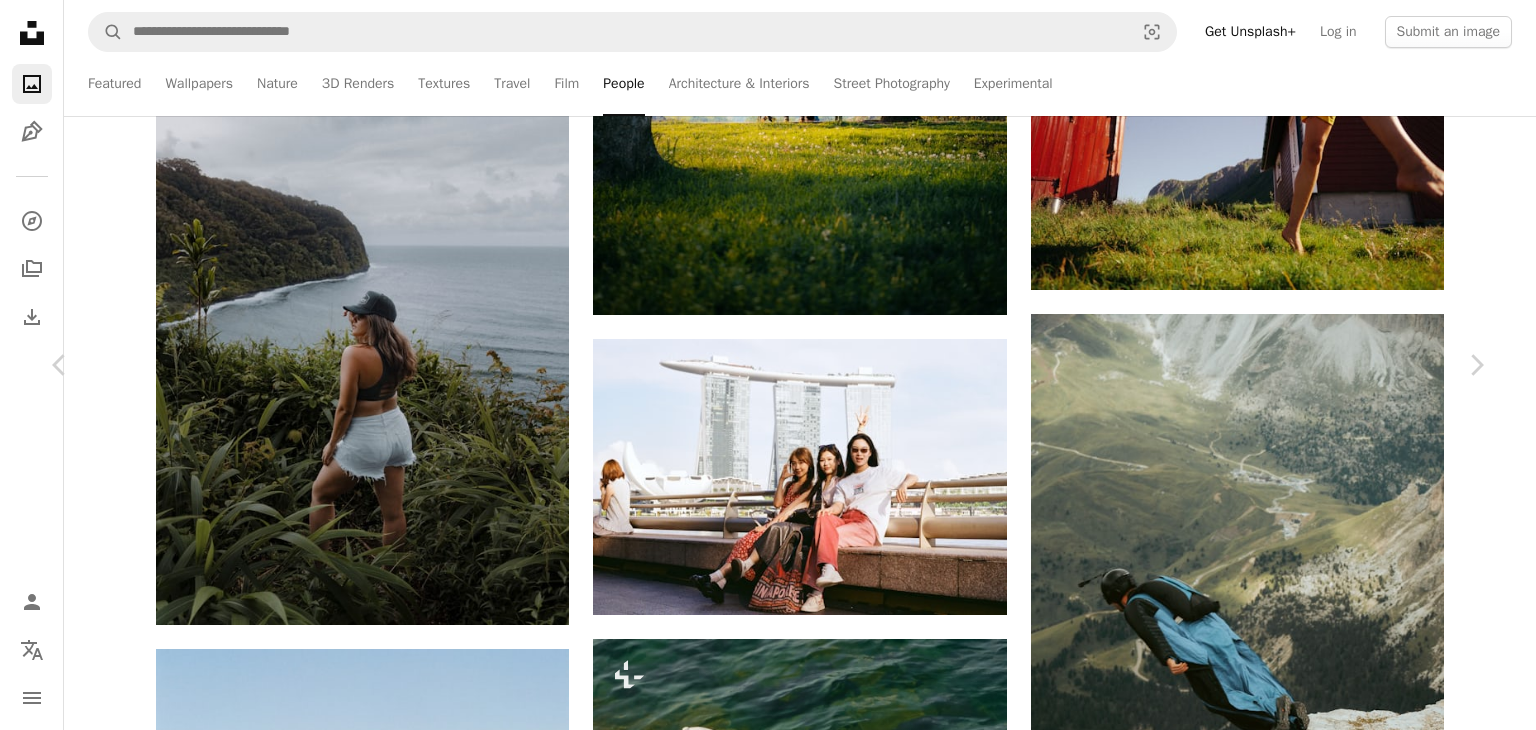 click at bounding box center (289, 3213) 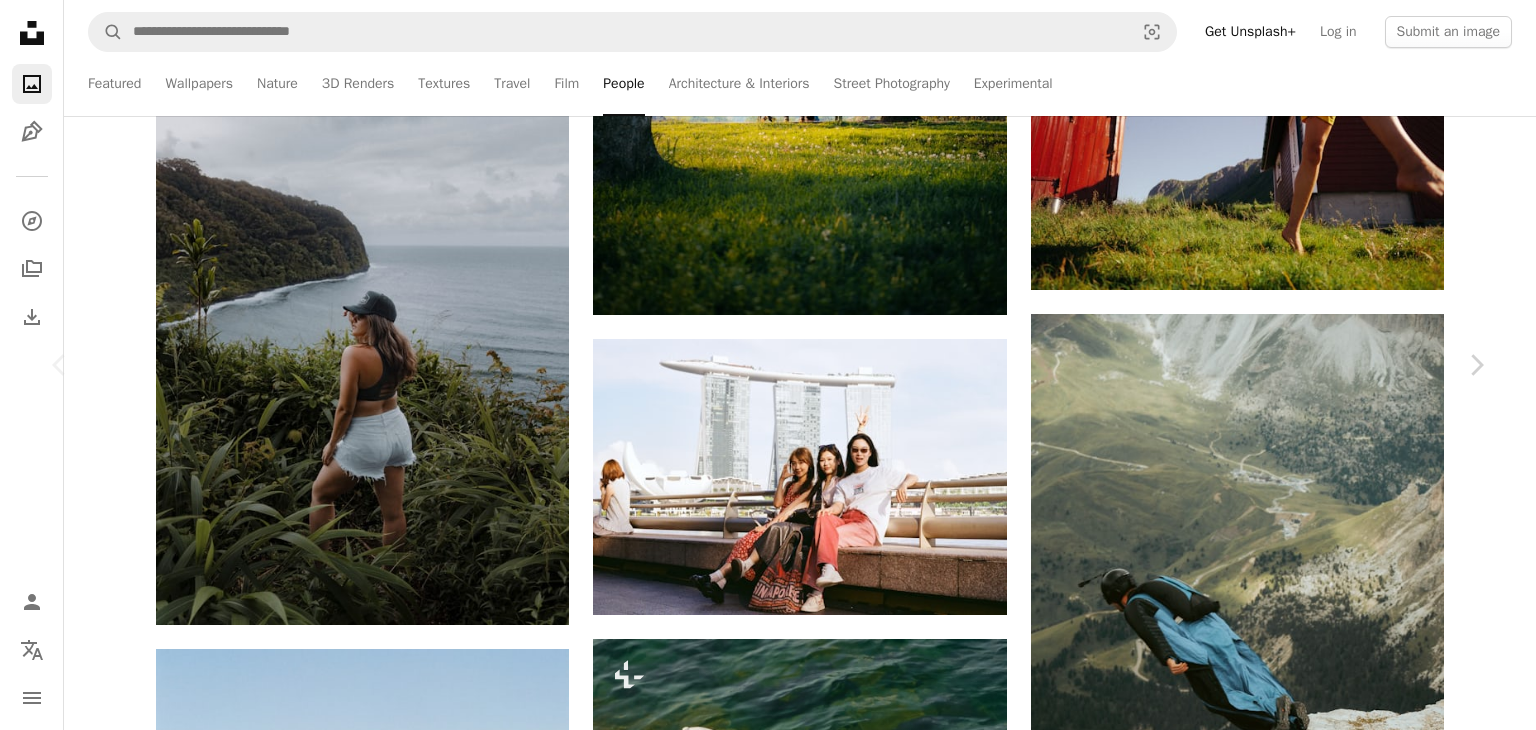 scroll, scrollTop: 536, scrollLeft: 0, axis: vertical 